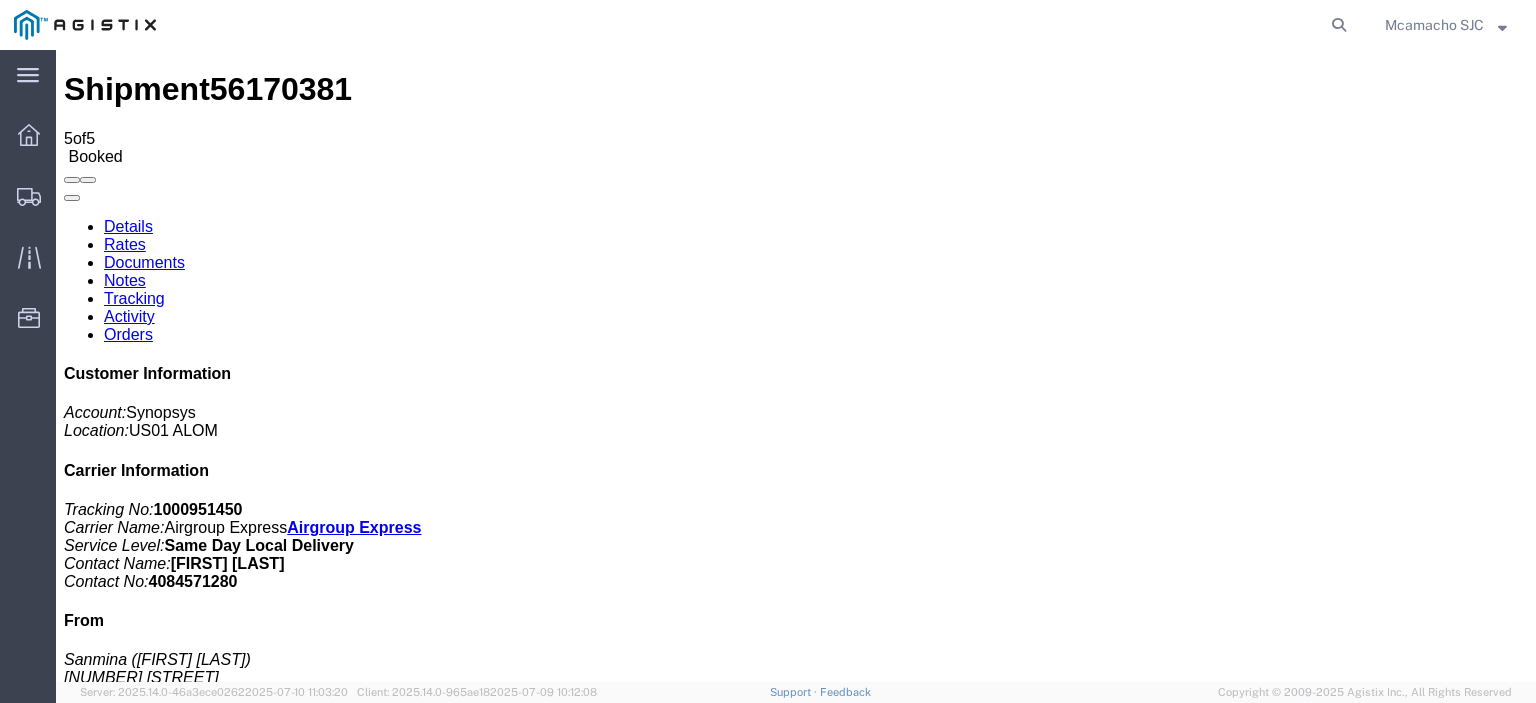 scroll, scrollTop: 0, scrollLeft: 0, axis: both 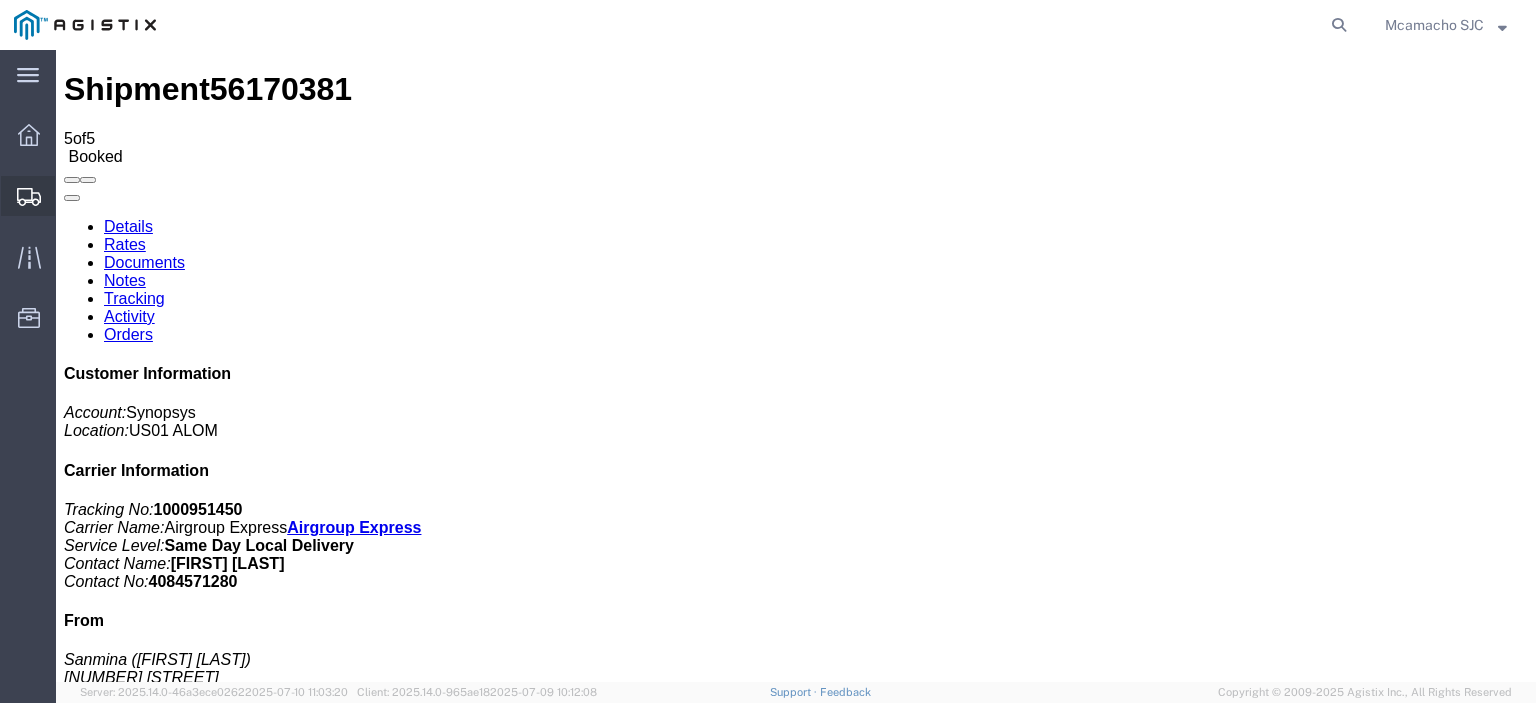 click 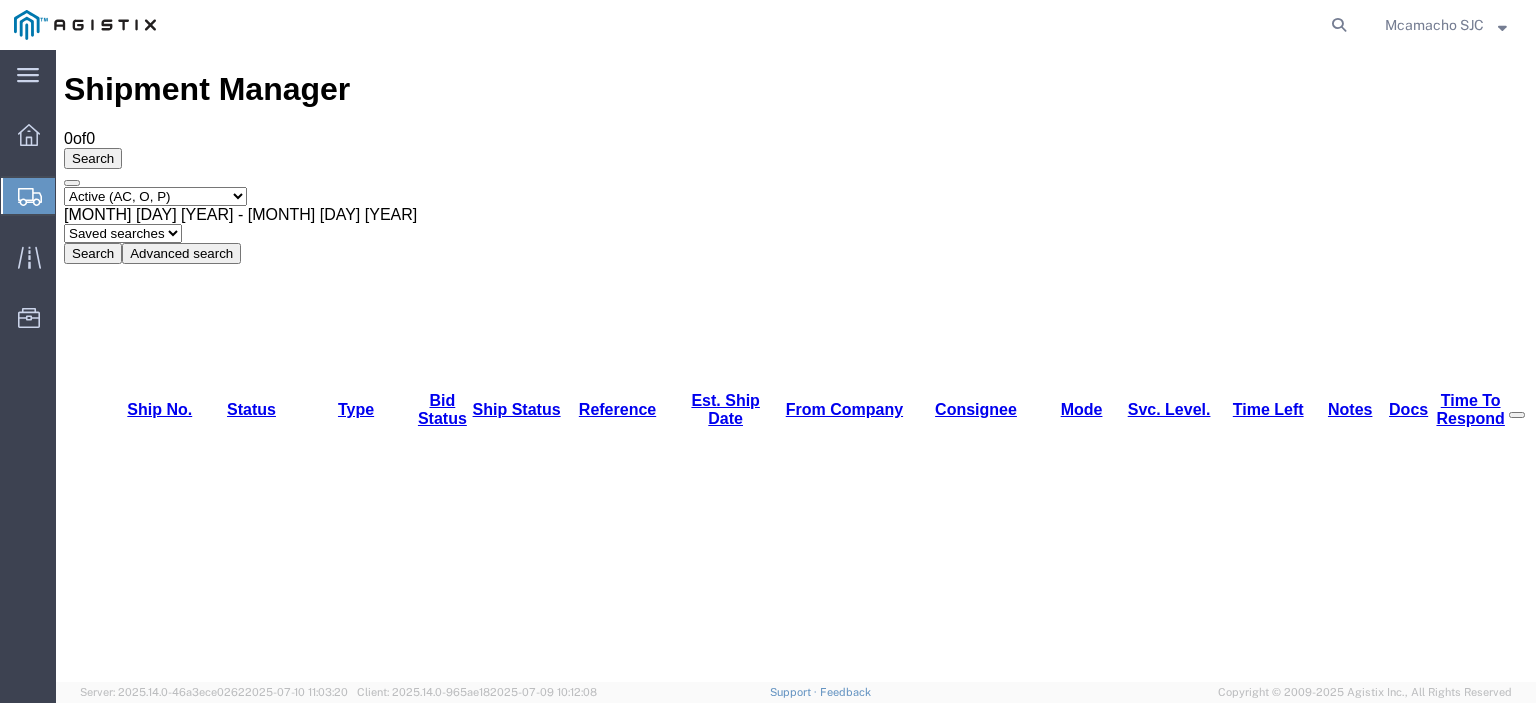 click on "Select status
Active (AC, O, P) All Approved Awaiting Confirmation (AC) Booked Canceled Closed Delivered Denied Expired Ignored Lost On Hold Open (O) Partial Delivery Pending (P) Shipped Withdrawn" at bounding box center [155, 196] 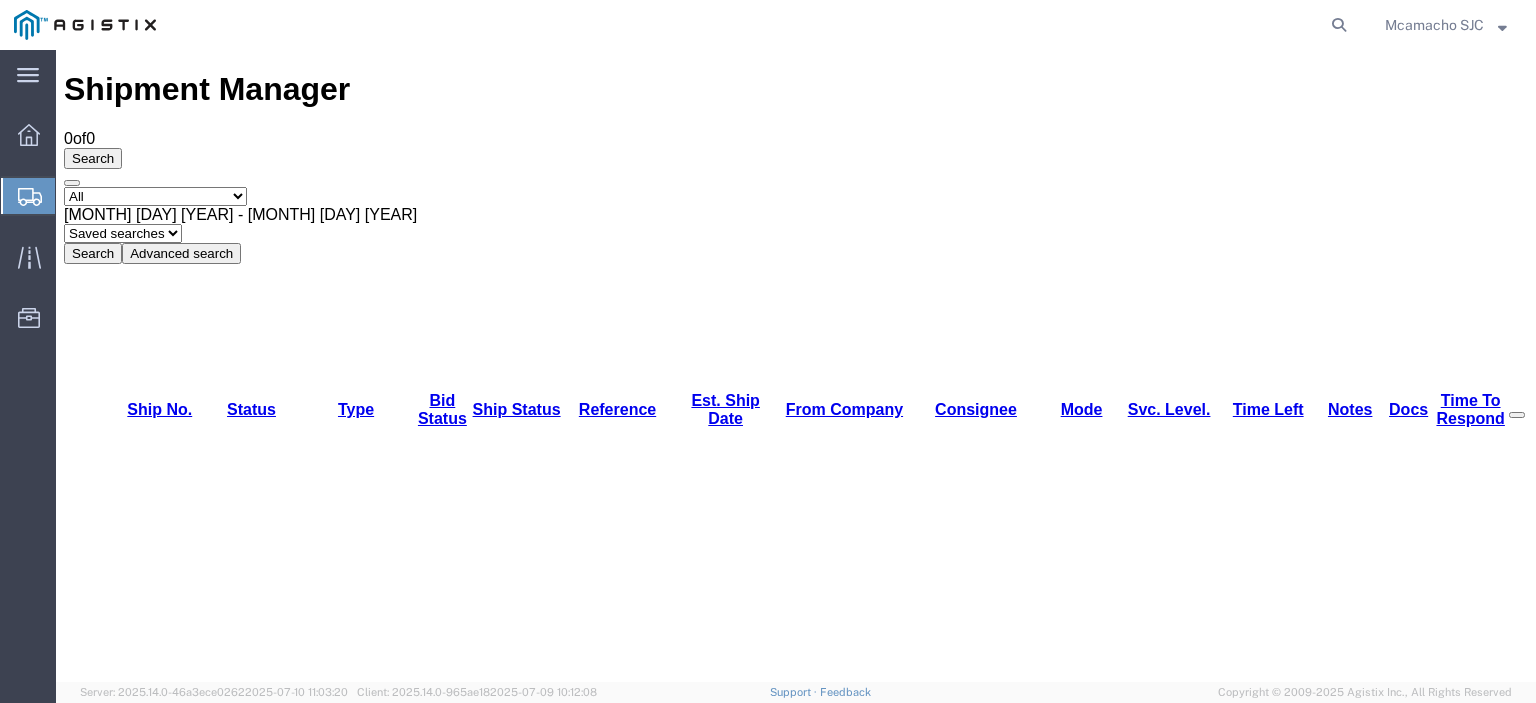 click on "Select status
Active (AC, O, P) All Approved Awaiting Confirmation (AC) Booked Canceled Closed Delivered Denied Expired Ignored Lost On Hold Open (O) Partial Delivery Pending (P) Shipped Withdrawn" at bounding box center [155, 196] 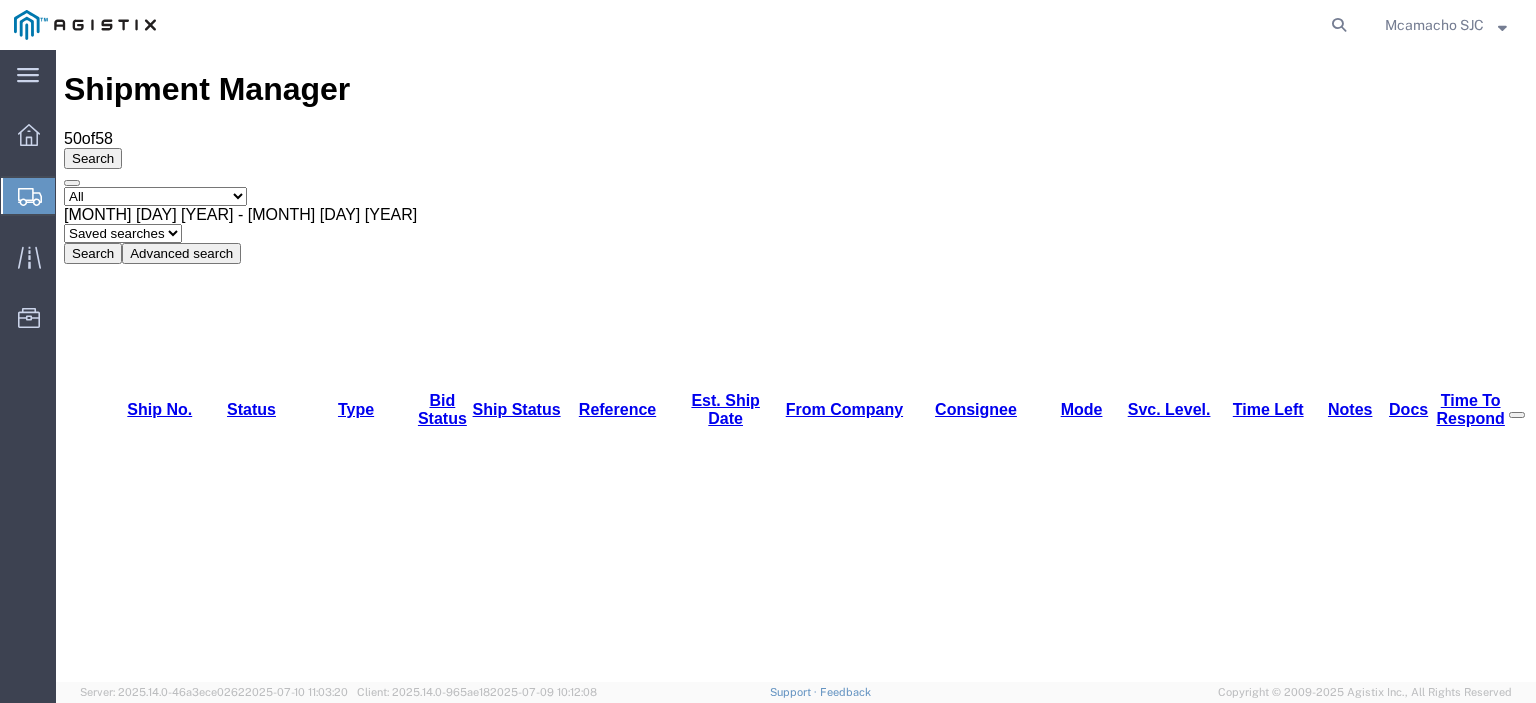click on "Search" at bounding box center (93, 253) 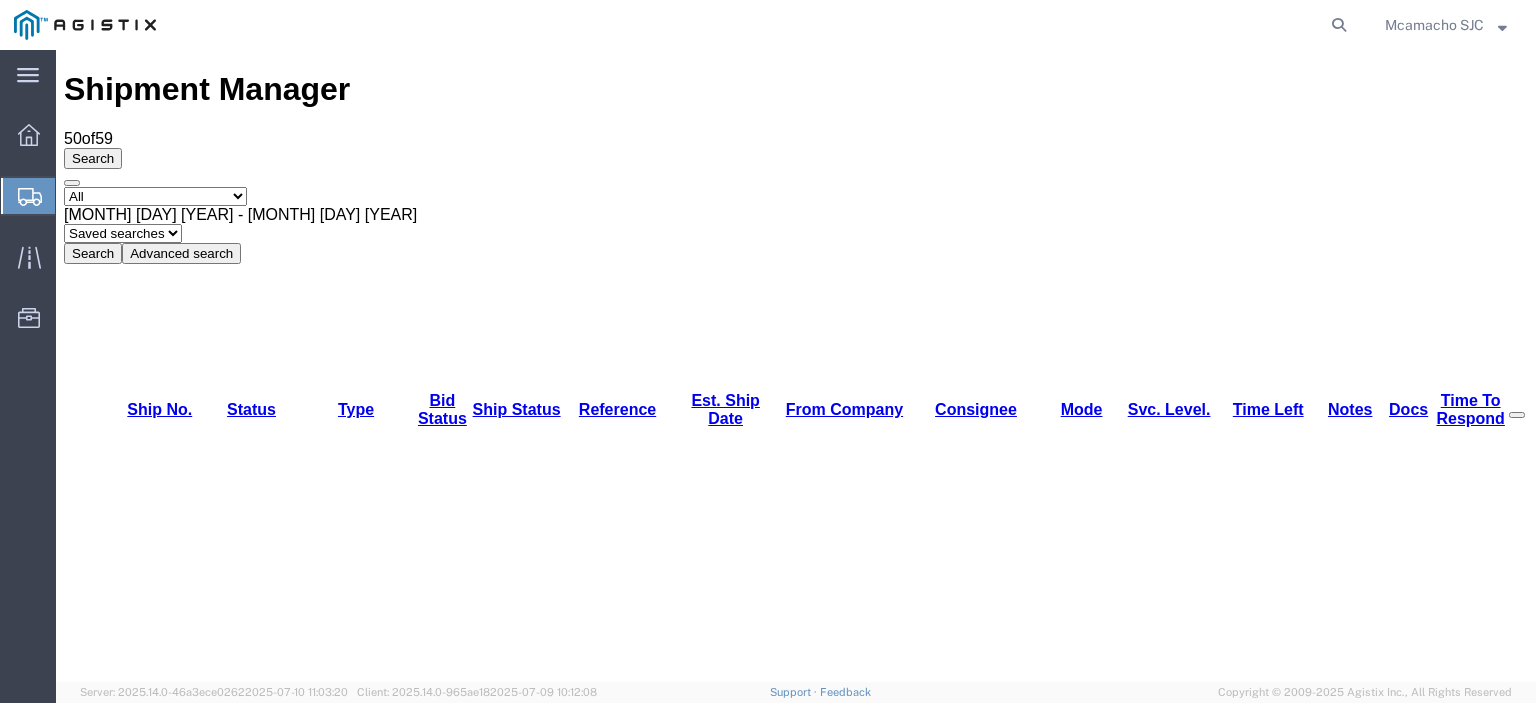 click on "56171380" at bounding box center (136, 1148) 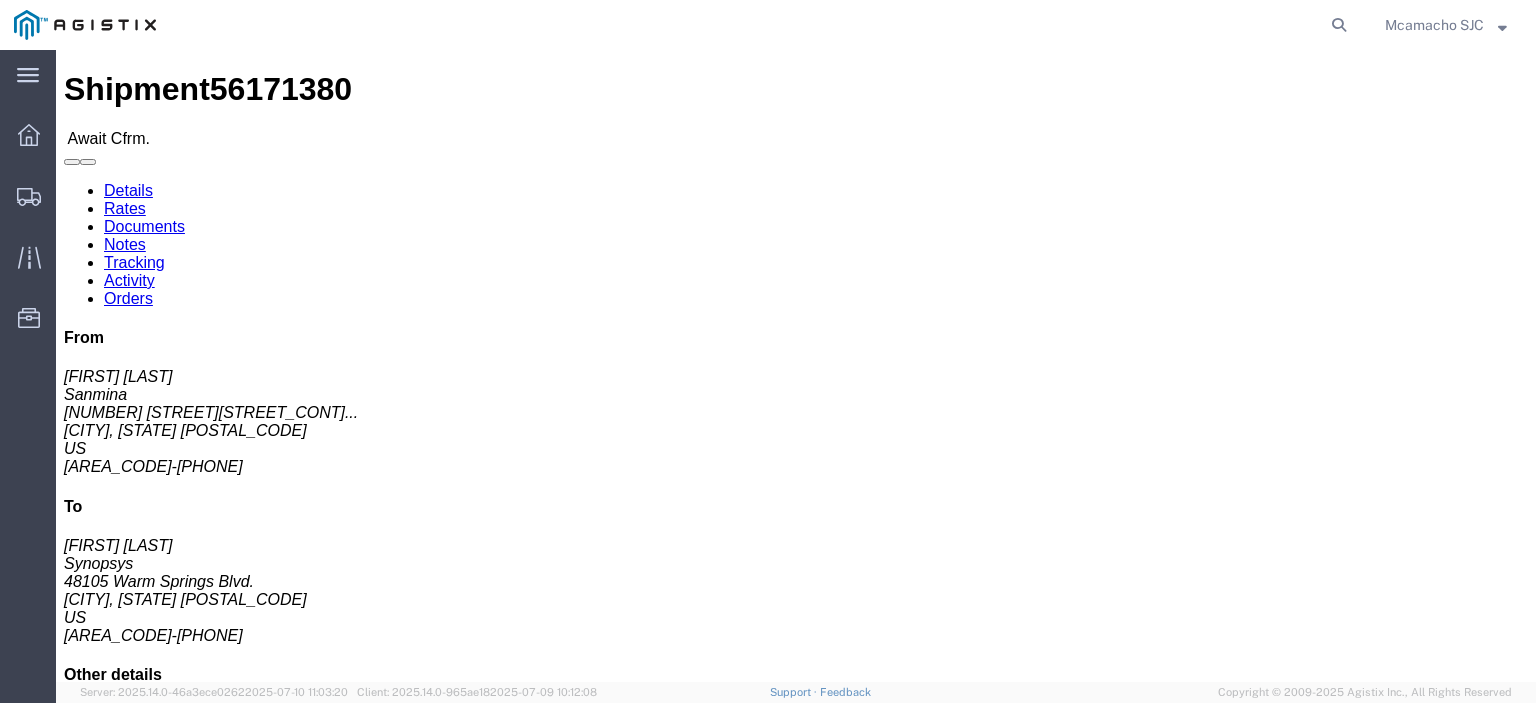 click on "Confirm" 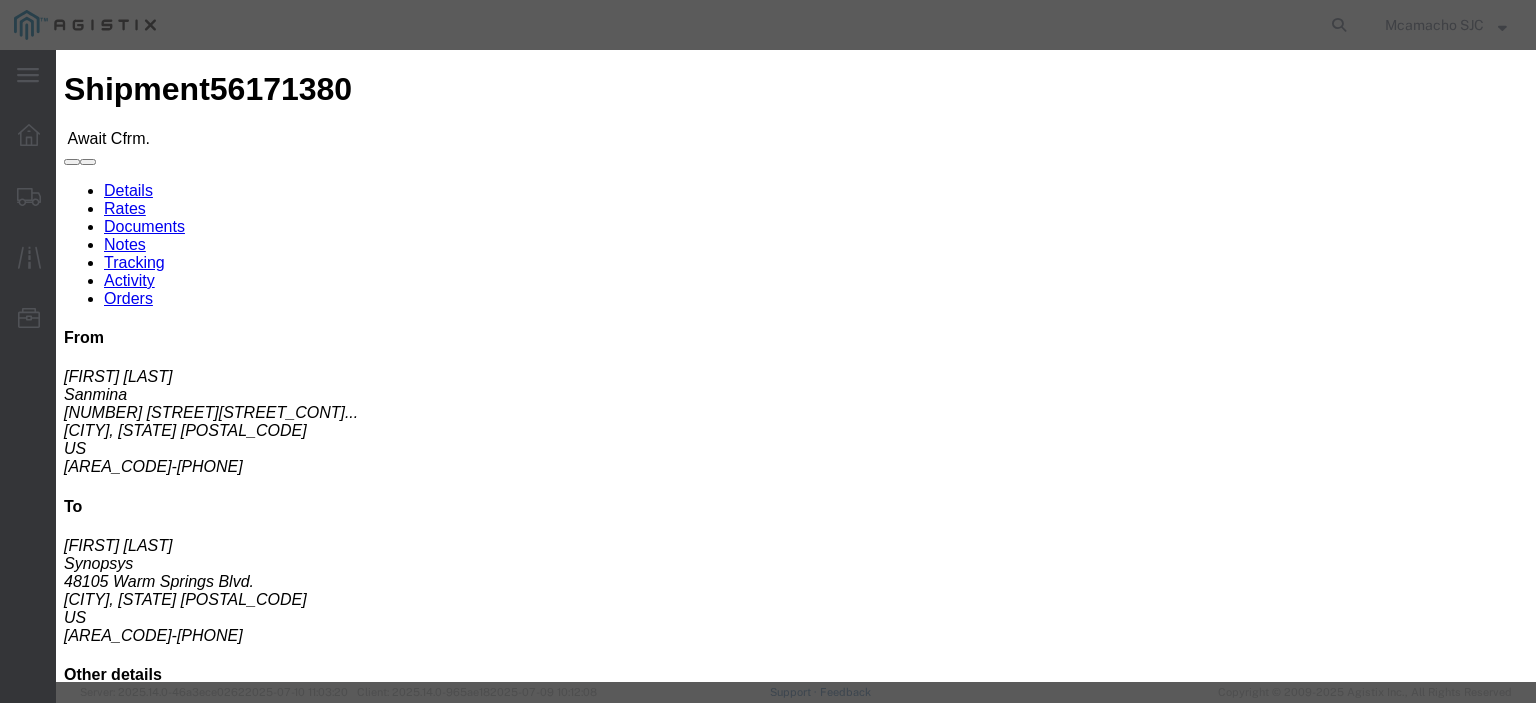 click 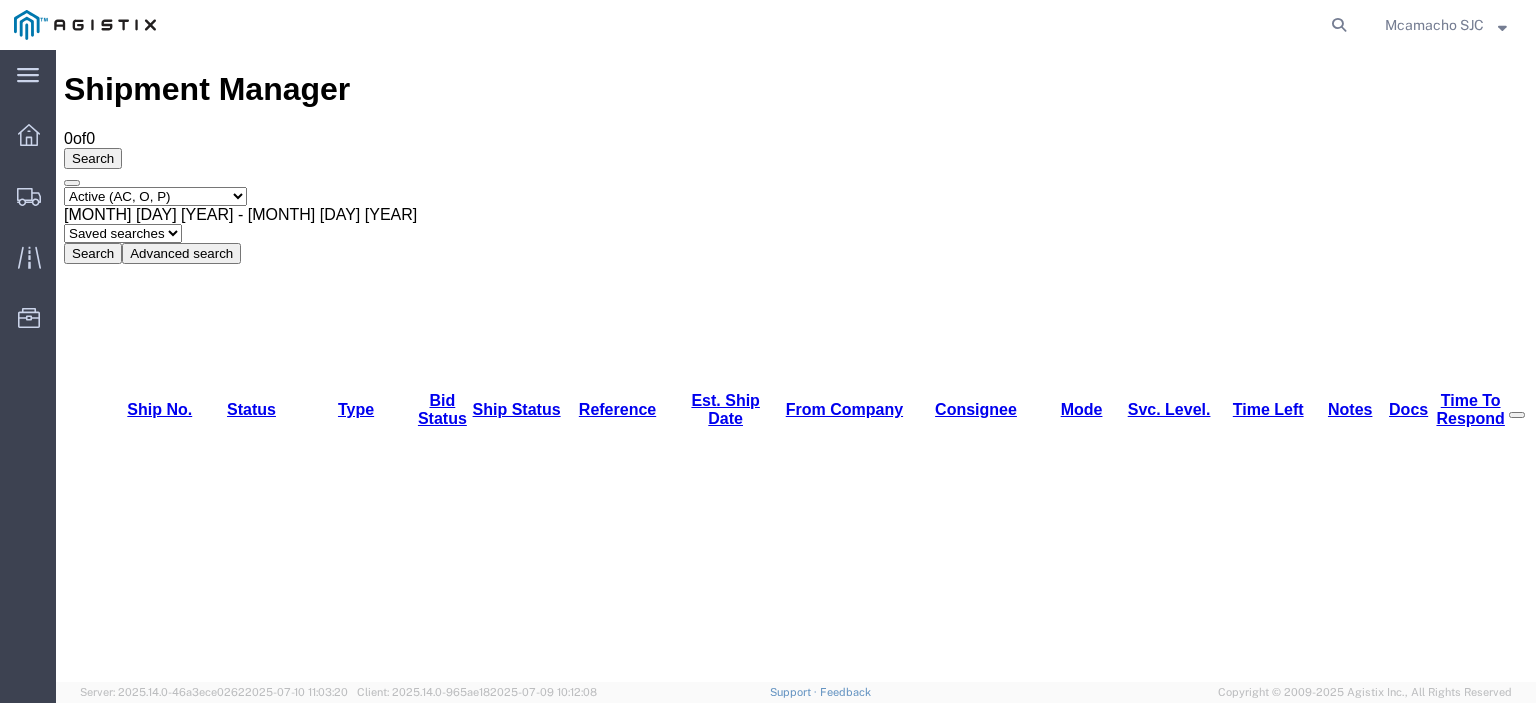 click on "Select status
Active (AC, O, P) All Approved Awaiting Confirmation (AC) Booked Canceled Closed Delivered Denied Expired Ignored Lost On Hold Open (O) Partial Delivery Pending (P) Shipped Withdrawn" at bounding box center [155, 196] 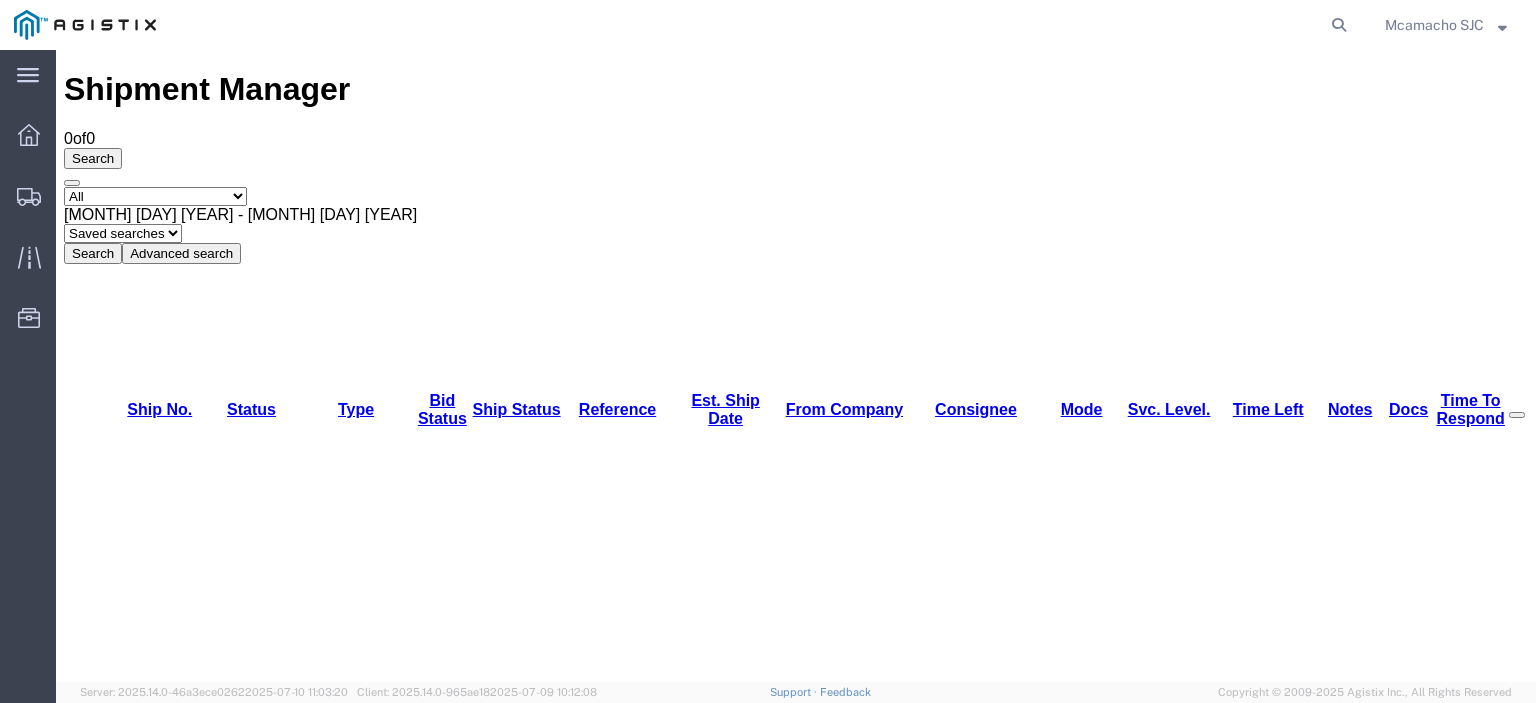 click on "Select status
Active (AC, O, P) All Approved Awaiting Confirmation (AC) Booked Canceled Closed Delivered Denied Expired Ignored Lost On Hold Open (O) Partial Delivery Pending (P) Shipped Withdrawn" at bounding box center (155, 196) 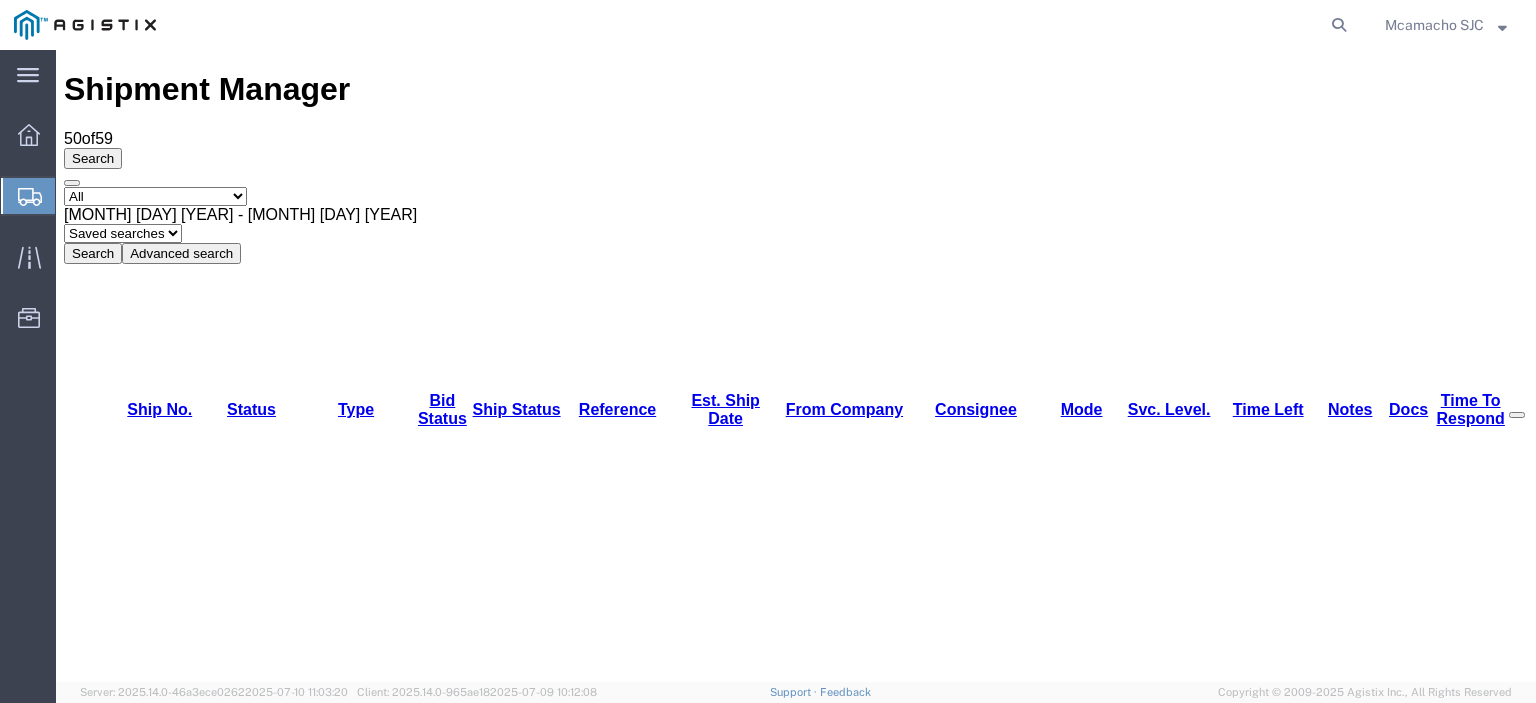 click on "56171380" at bounding box center (136, 1148) 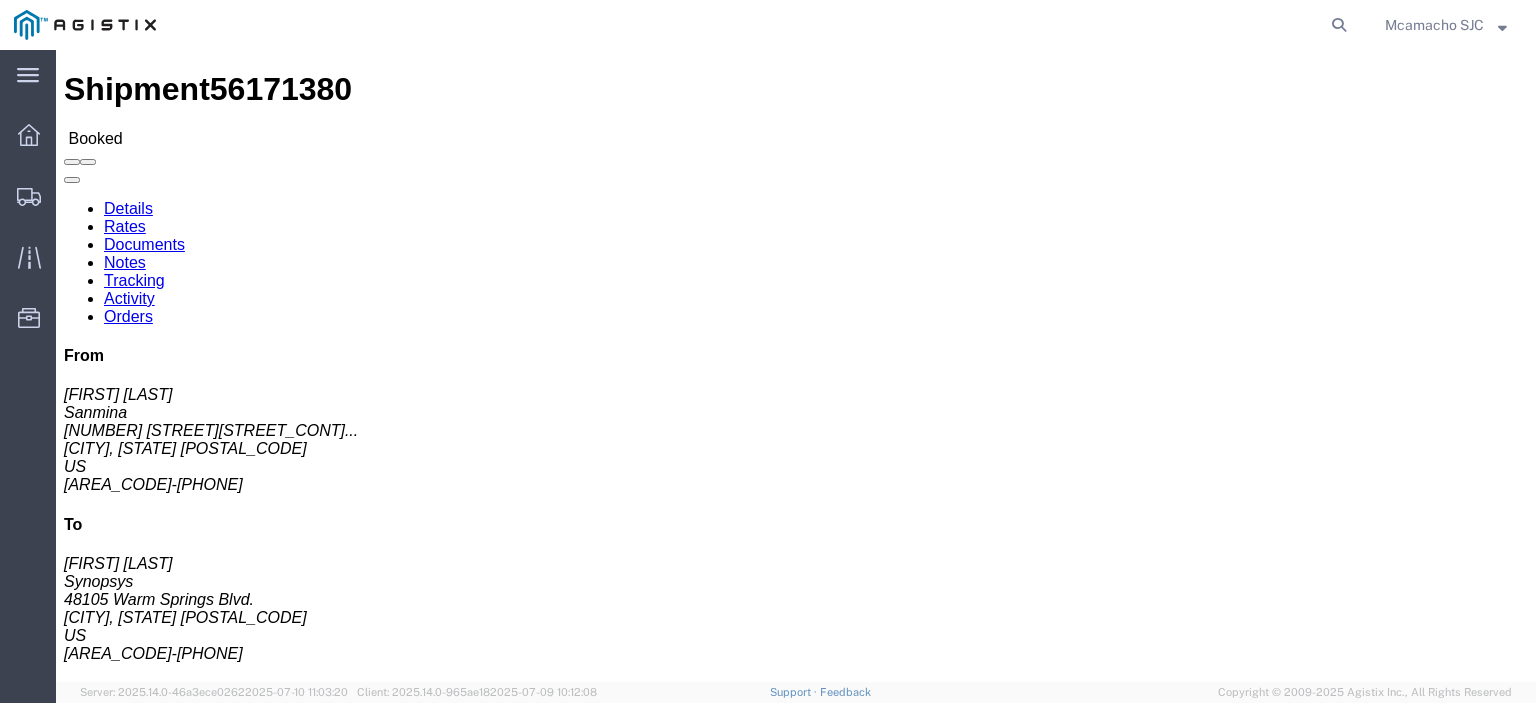click on "Tracking" 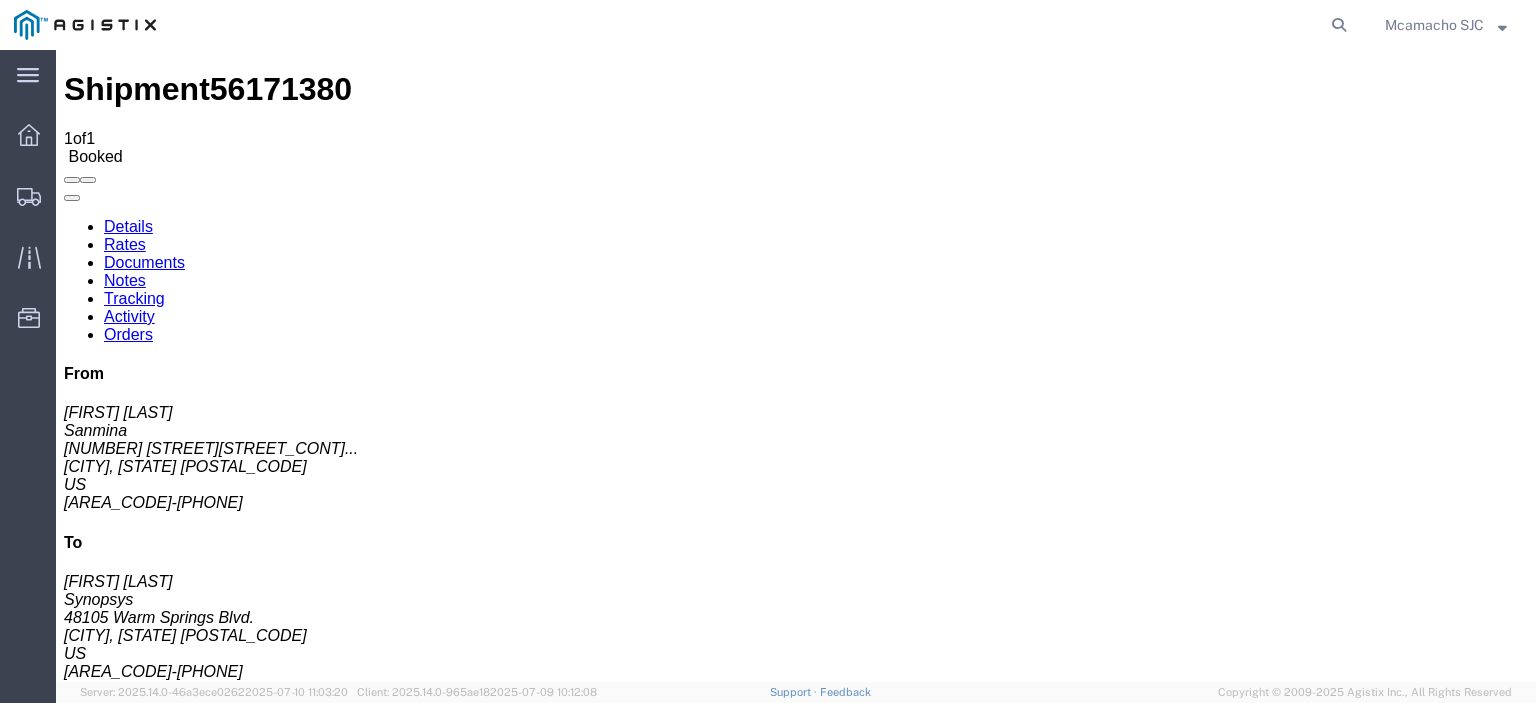 click on "Add New Tracking" at bounding box center (229, 1173) 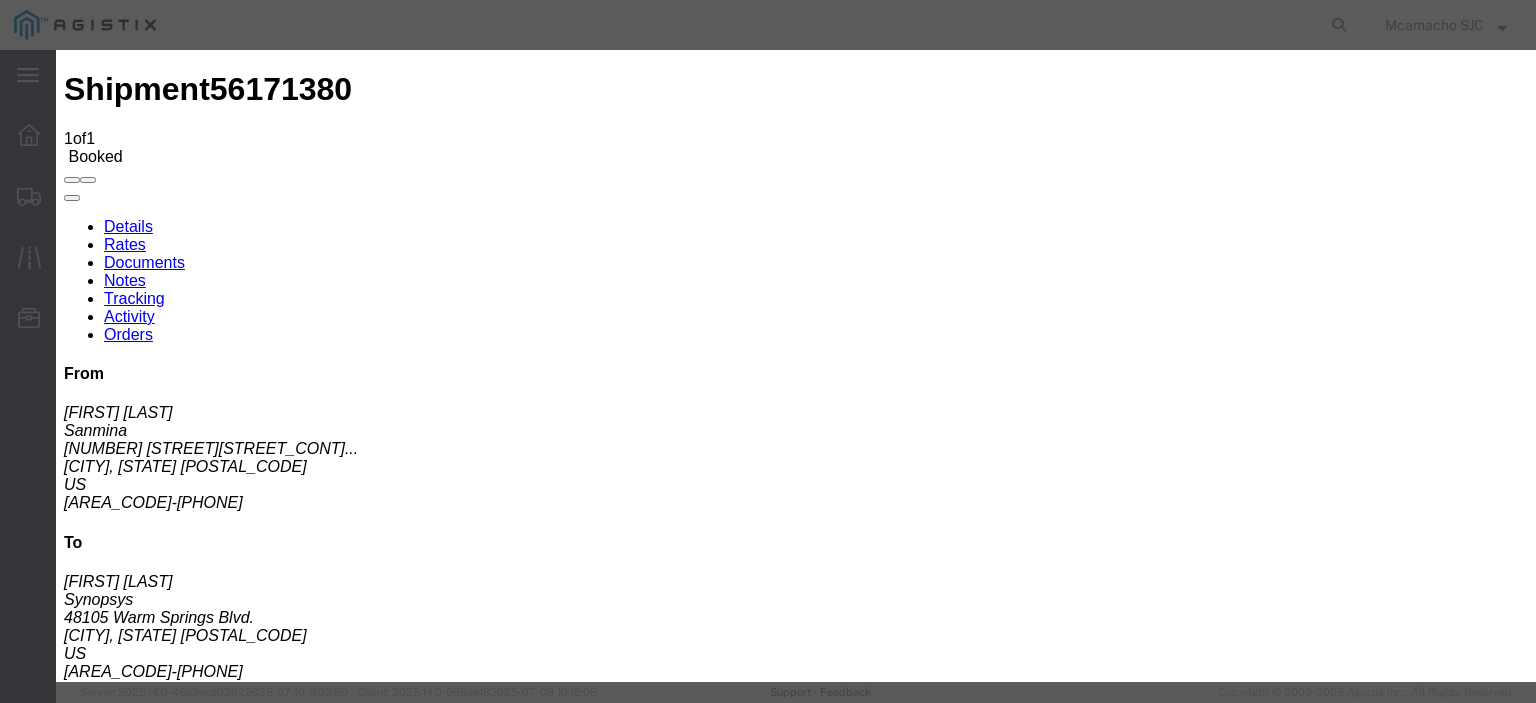 type on "07/11/2025" 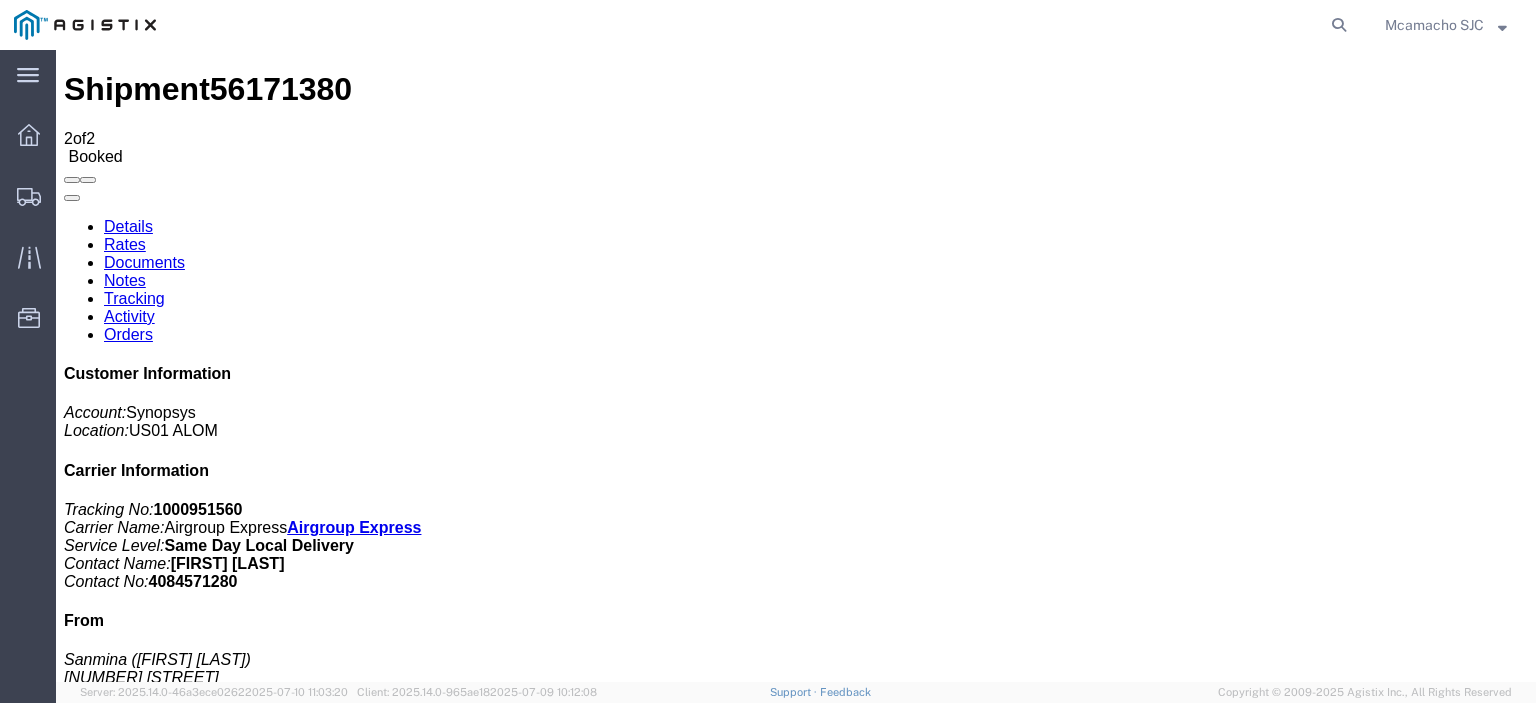 click on "Documents" at bounding box center [144, 262] 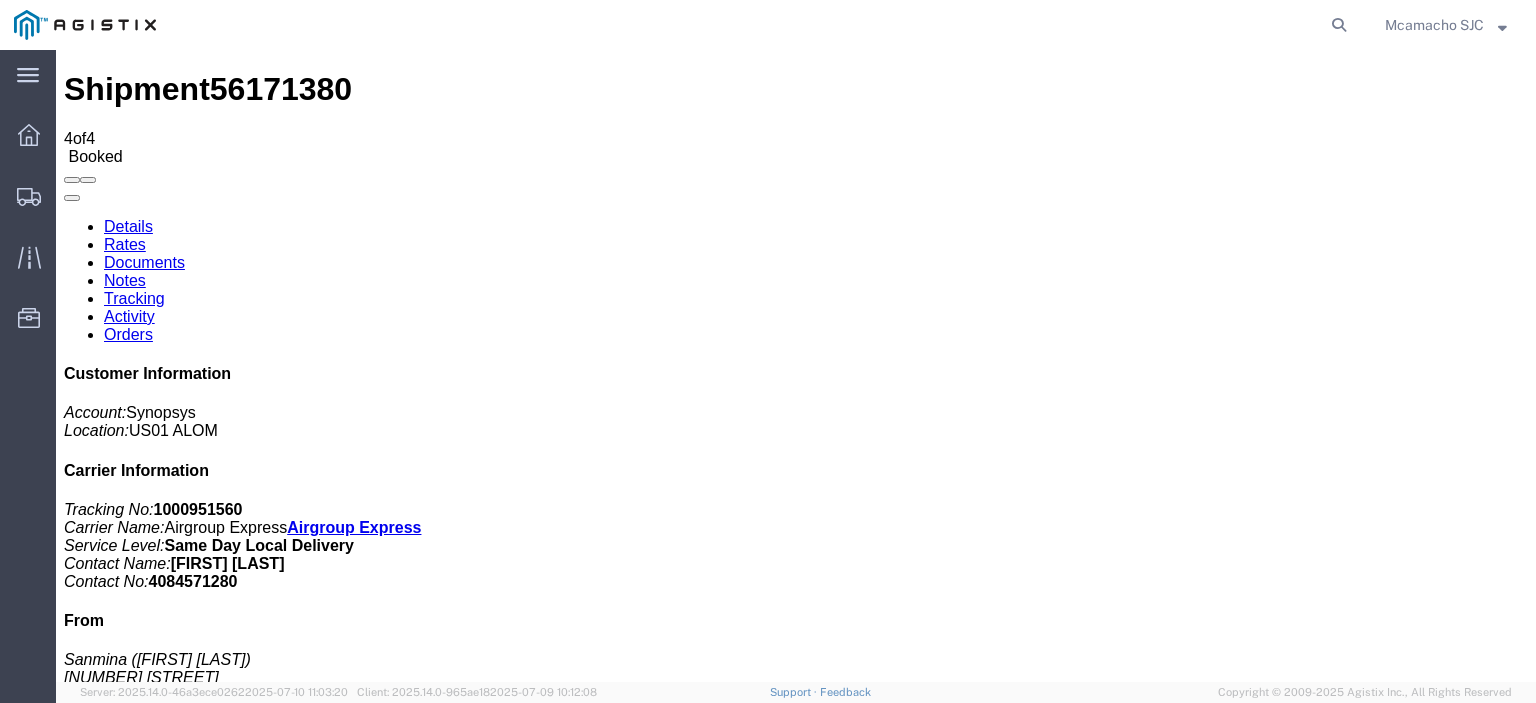 click on "Attach Documents" at bounding box center (126, 1153) 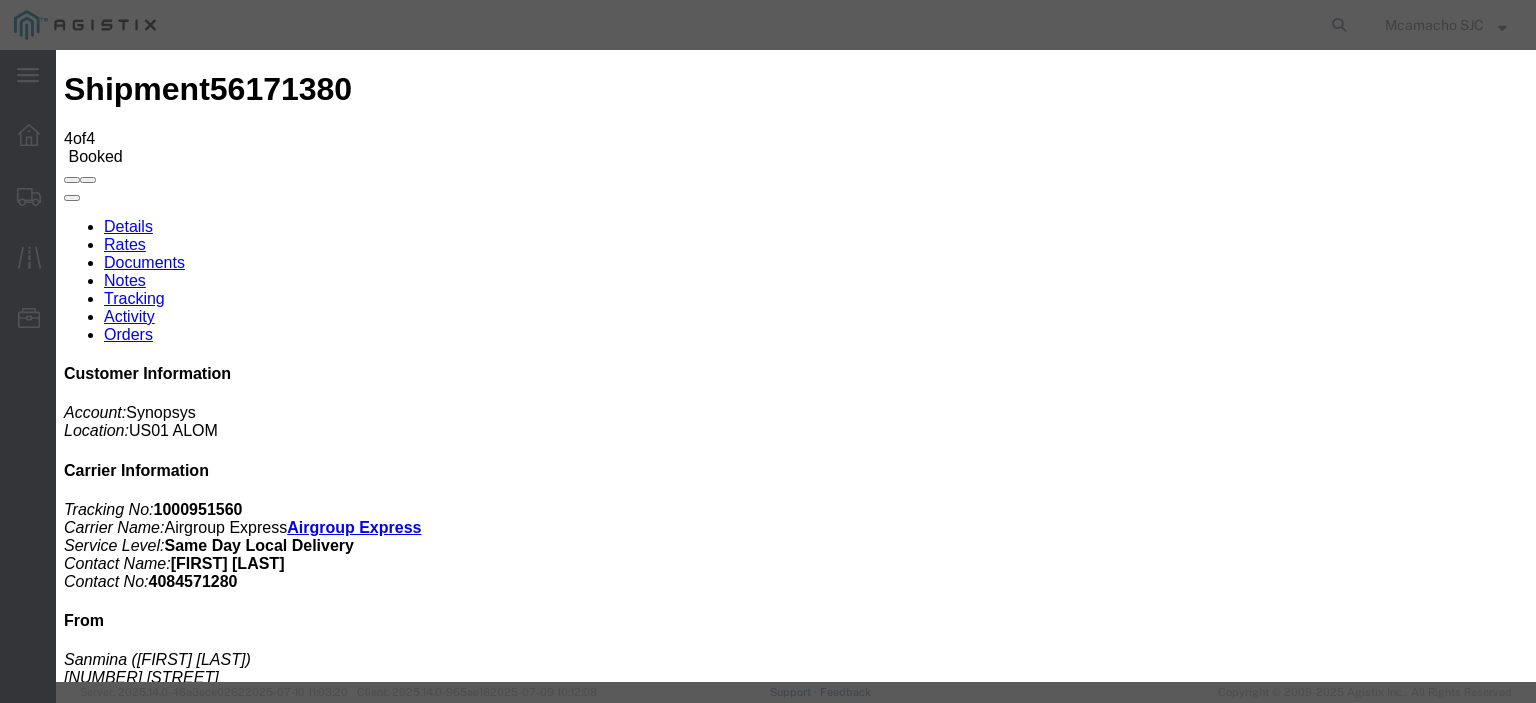 click on "Browse" at bounding box center (94, 1938) 